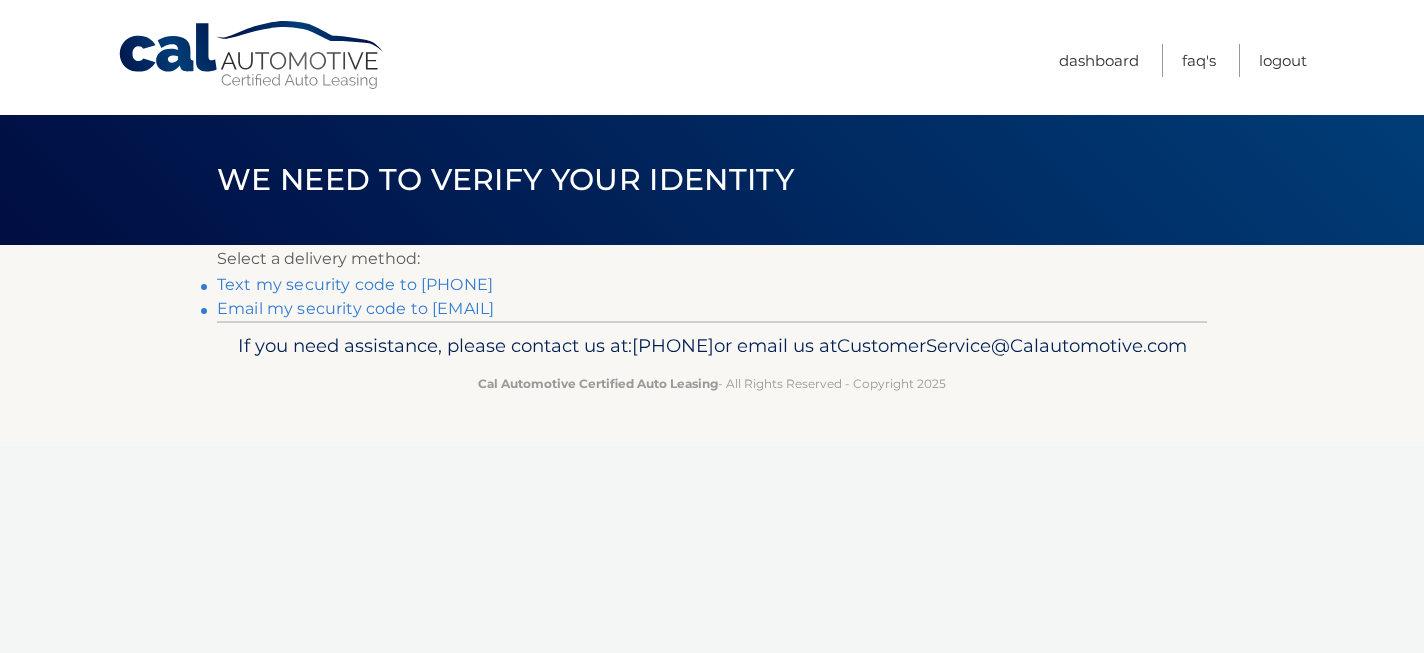 scroll, scrollTop: 0, scrollLeft: 0, axis: both 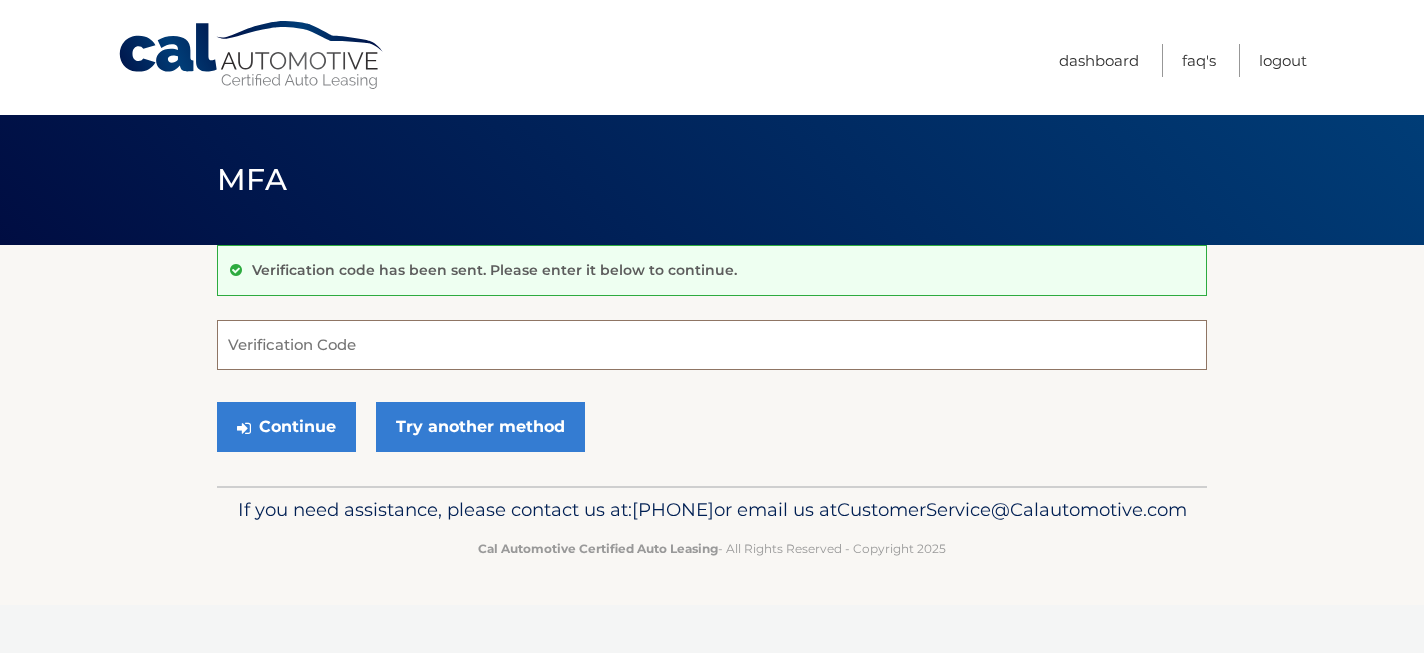 click on "Verification Code" at bounding box center [712, 345] 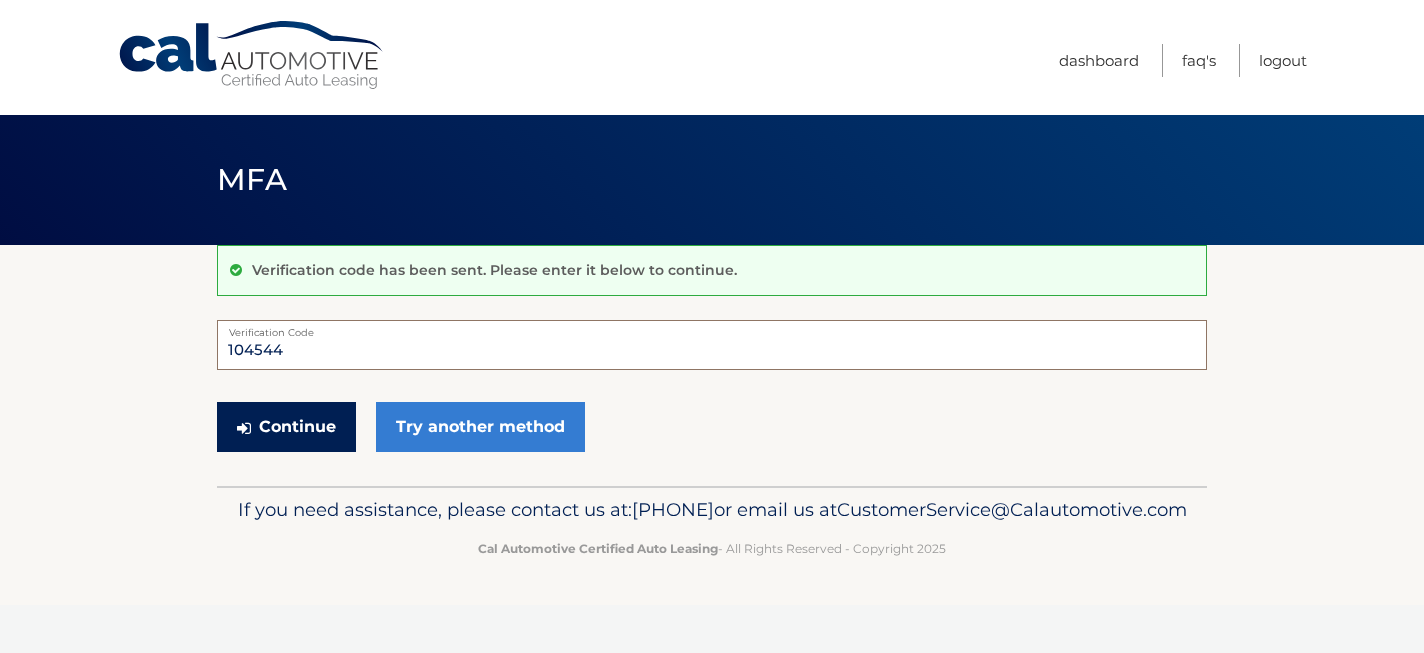 type on "104544" 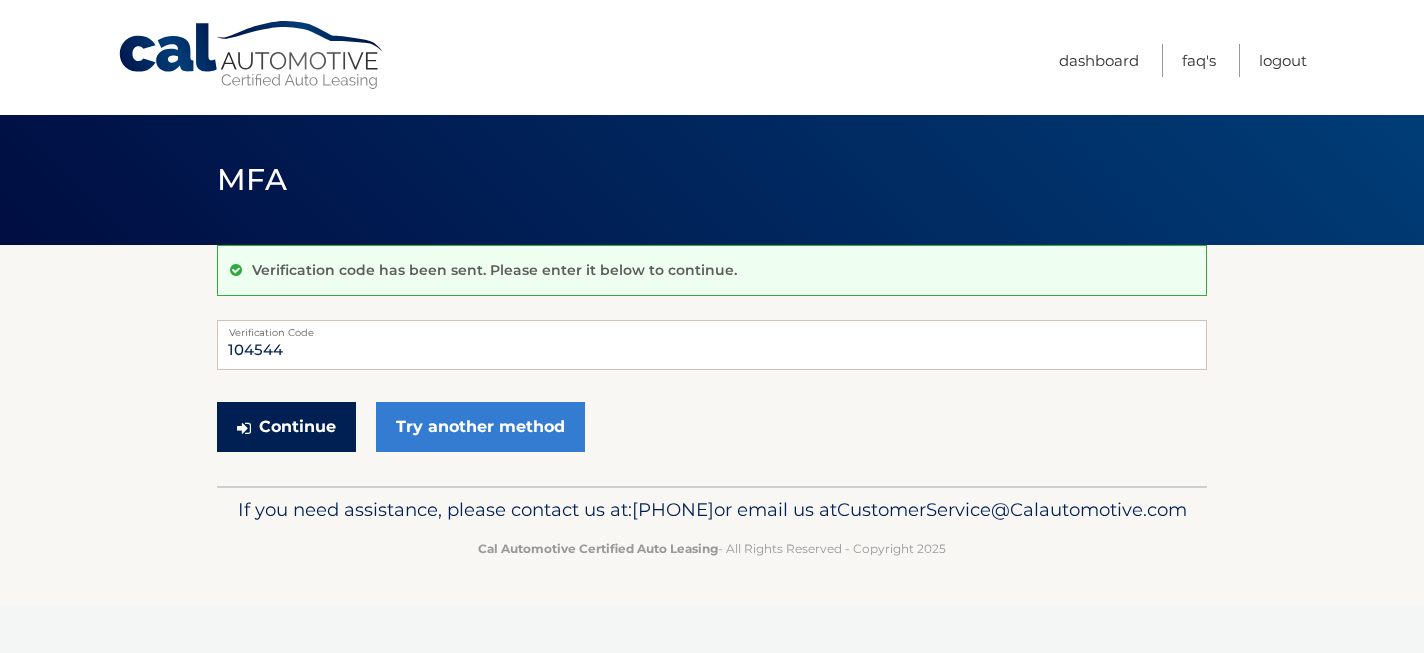 click on "Continue" at bounding box center [286, 427] 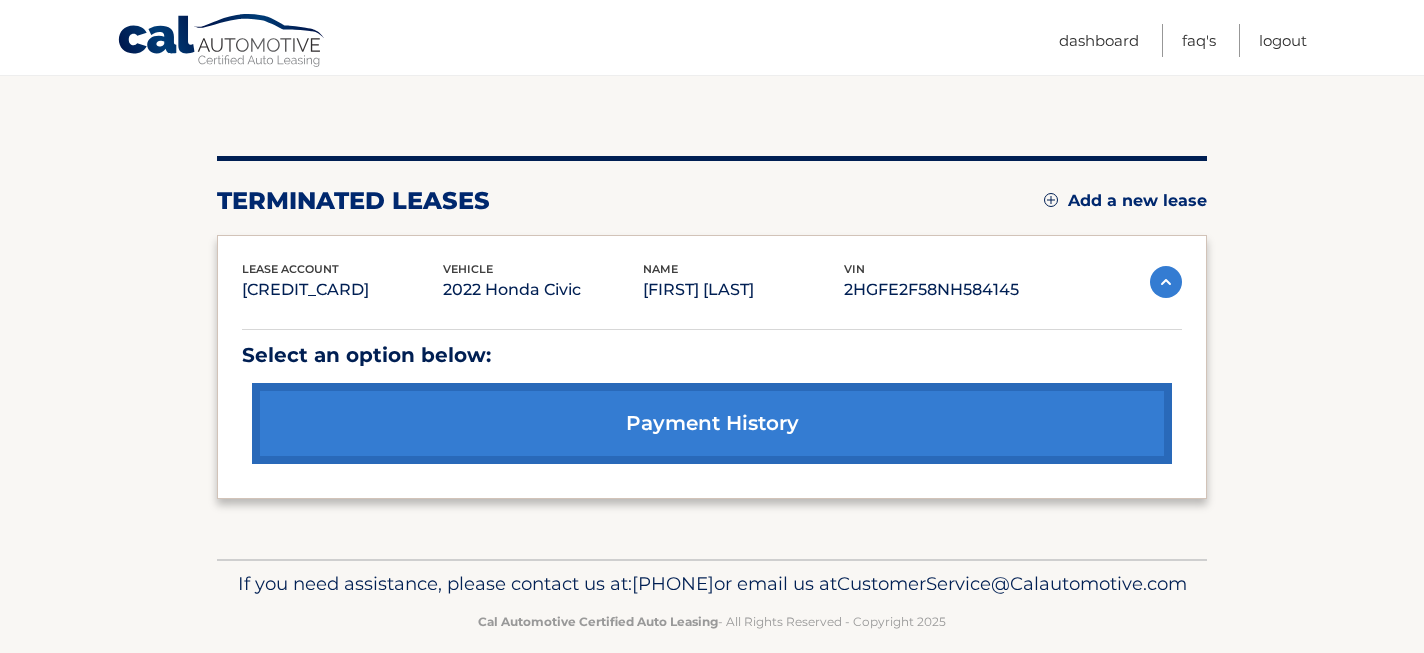 scroll, scrollTop: 236, scrollLeft: 0, axis: vertical 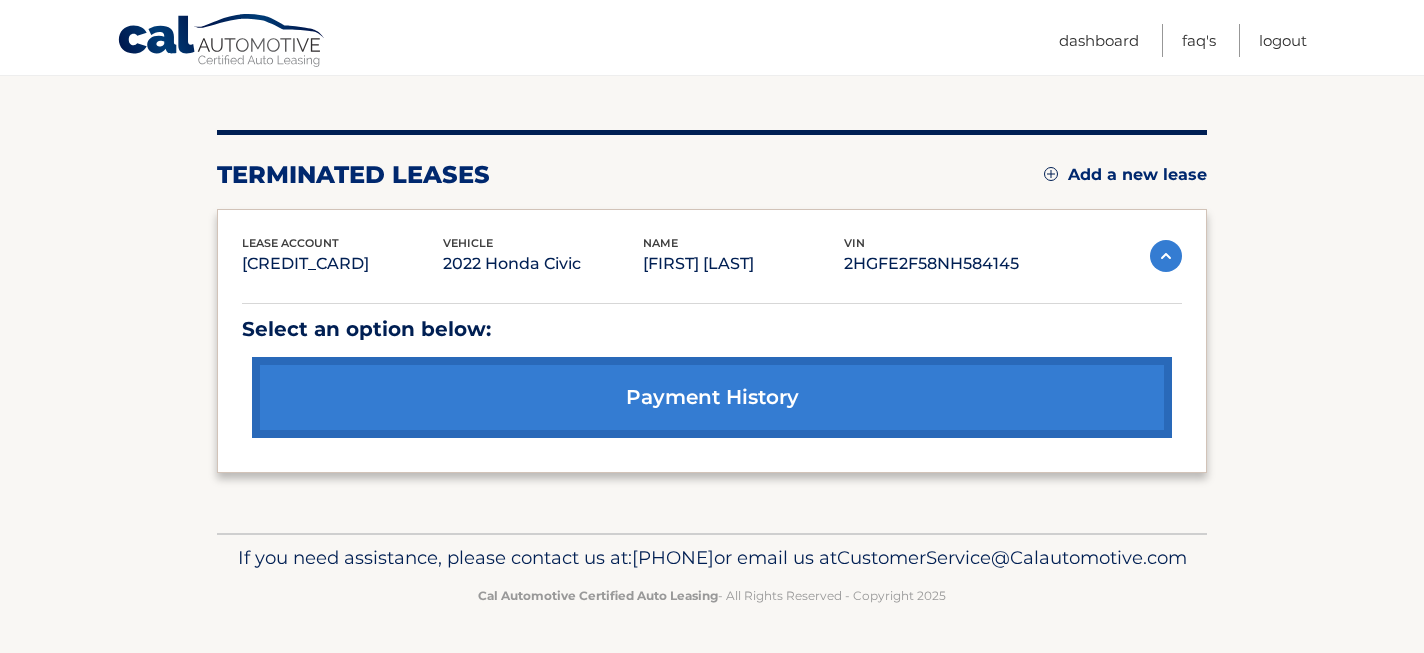 click on "Add a new lease" at bounding box center [1125, 175] 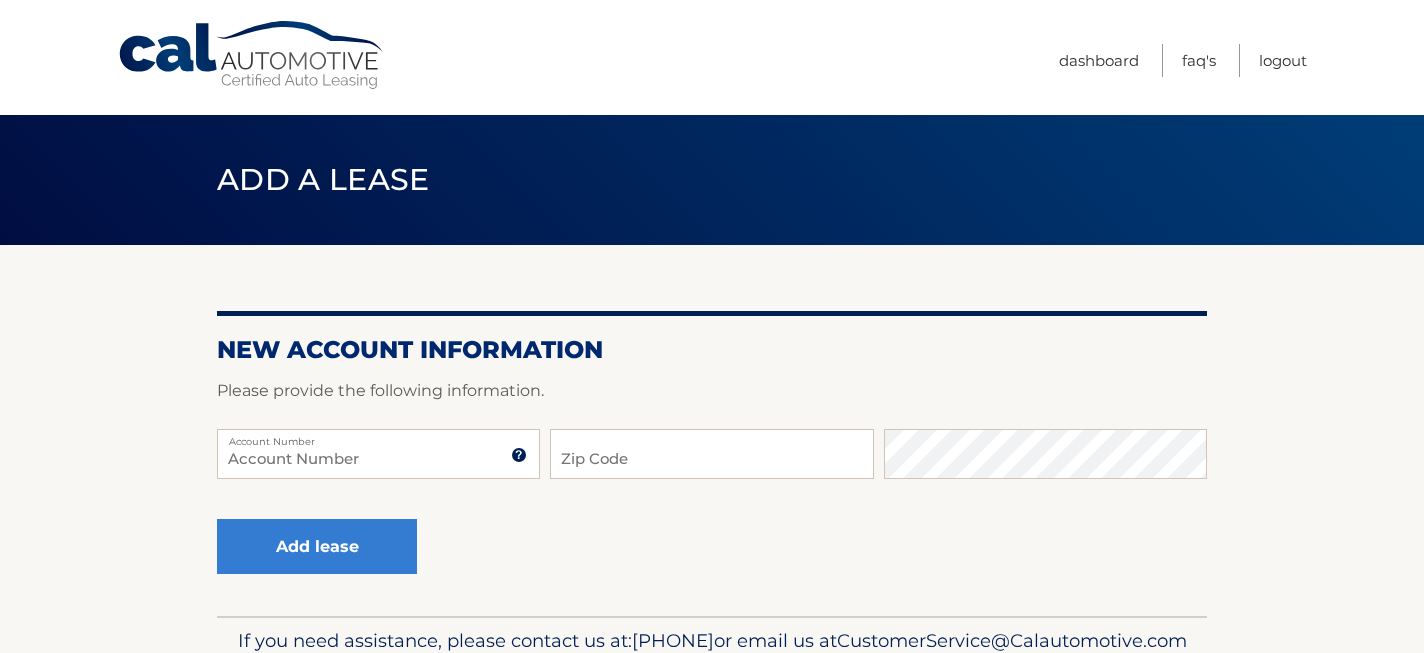 scroll, scrollTop: 0, scrollLeft: 0, axis: both 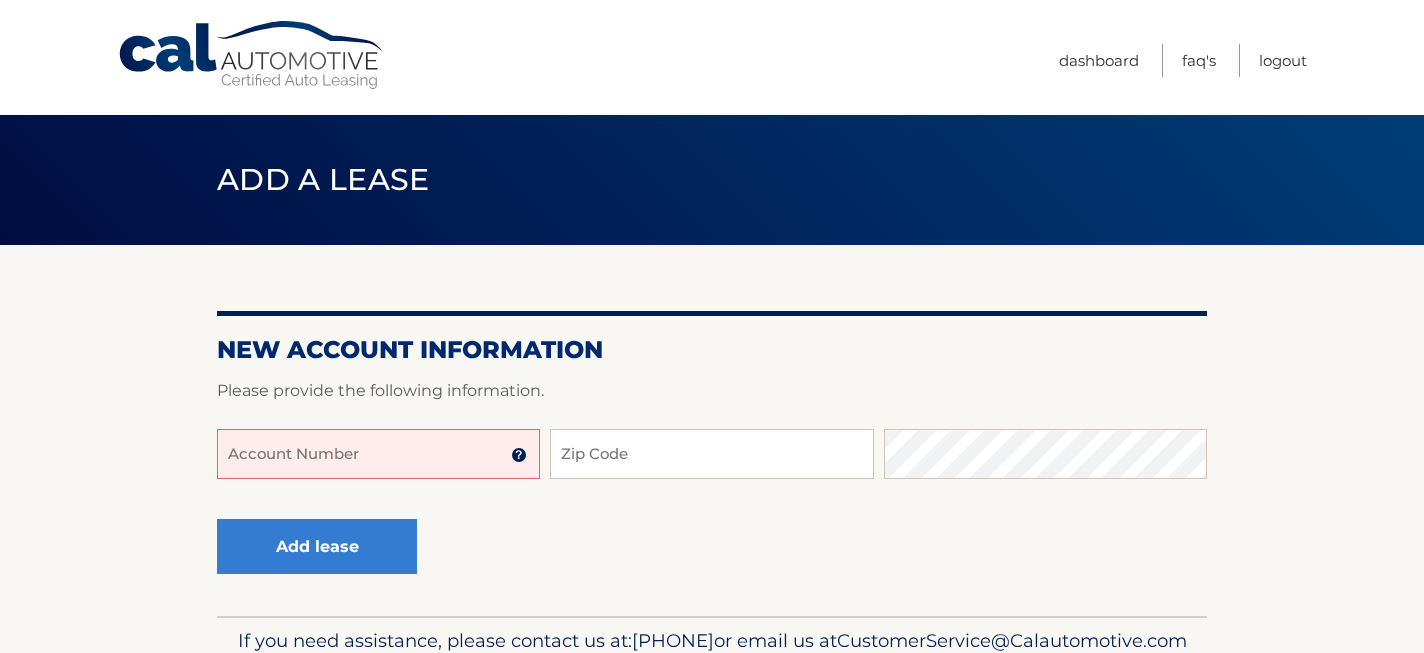 click at bounding box center (519, 455) 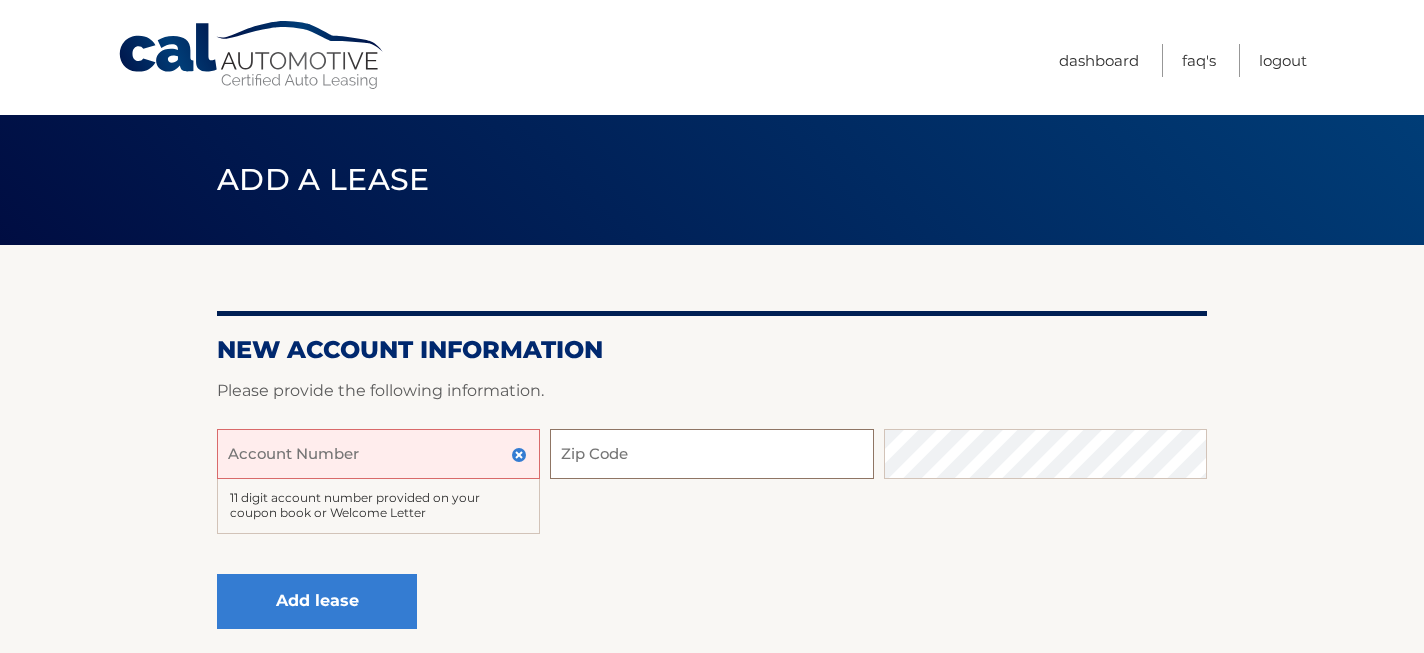 click on "Zip Code" at bounding box center (711, 454) 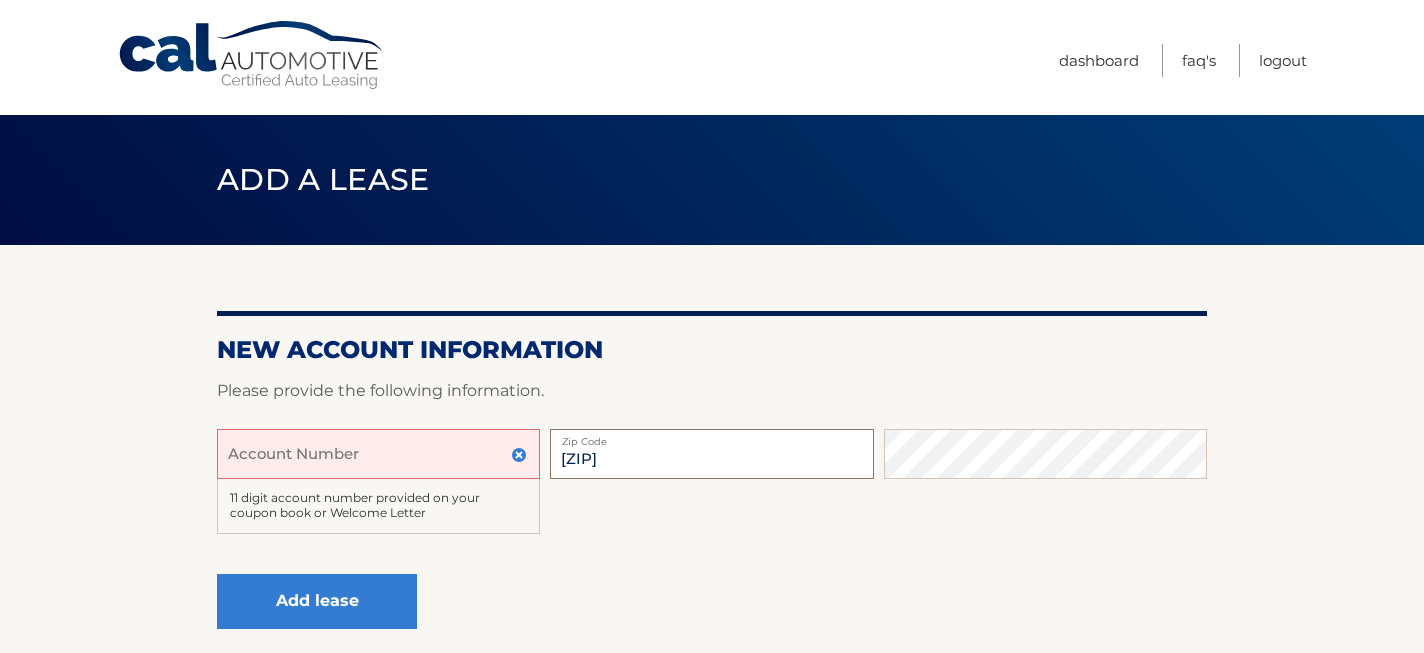 type on "07109" 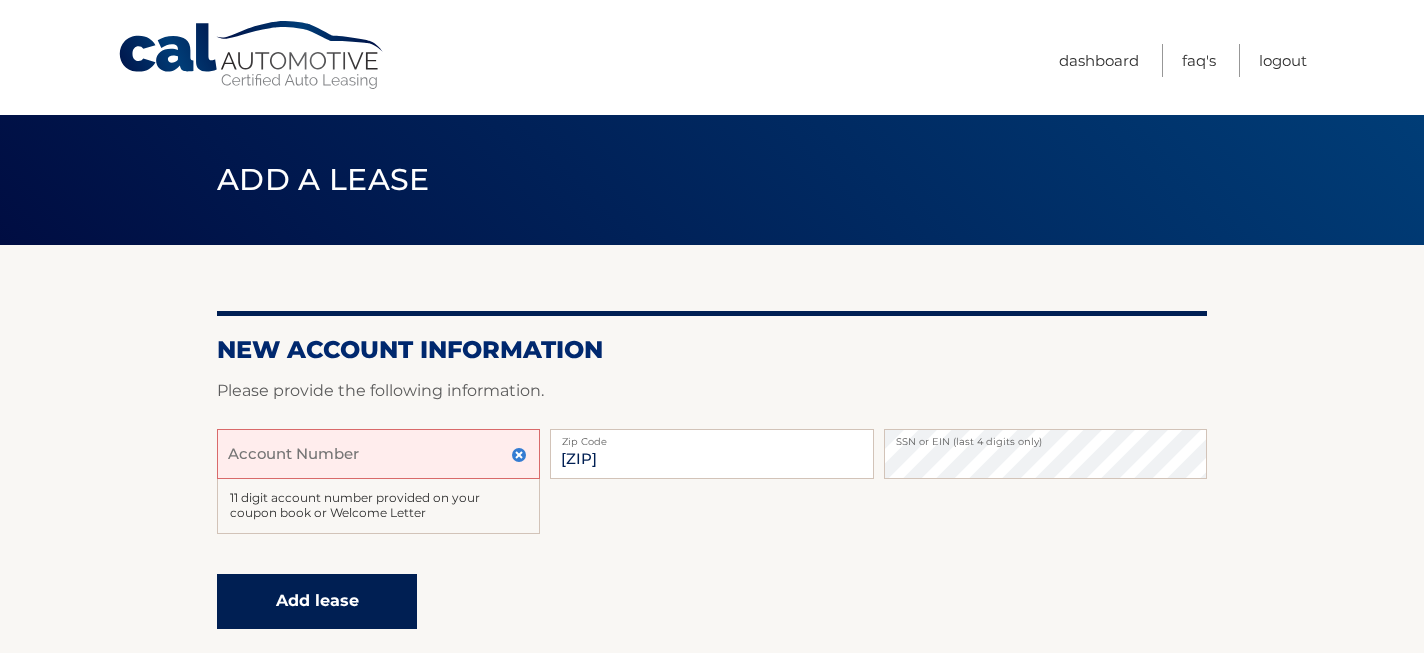 click on "Add lease" at bounding box center [317, 601] 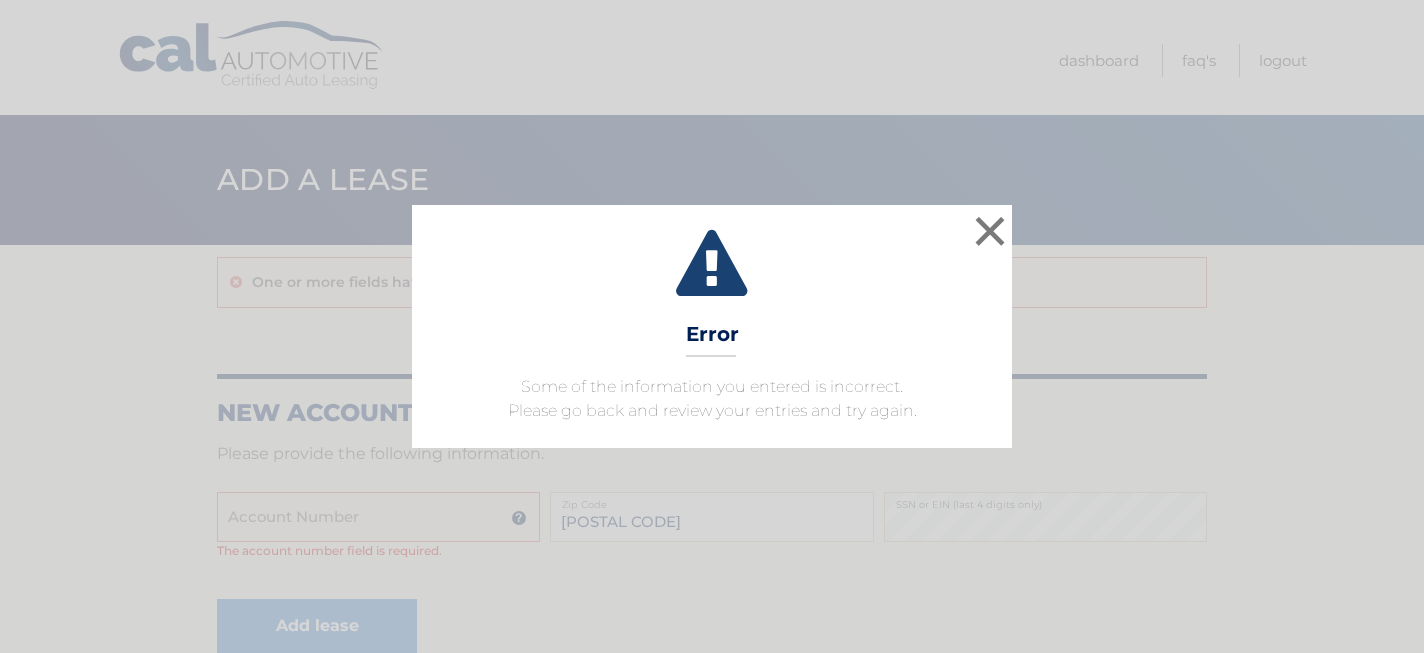 scroll, scrollTop: 0, scrollLeft: 0, axis: both 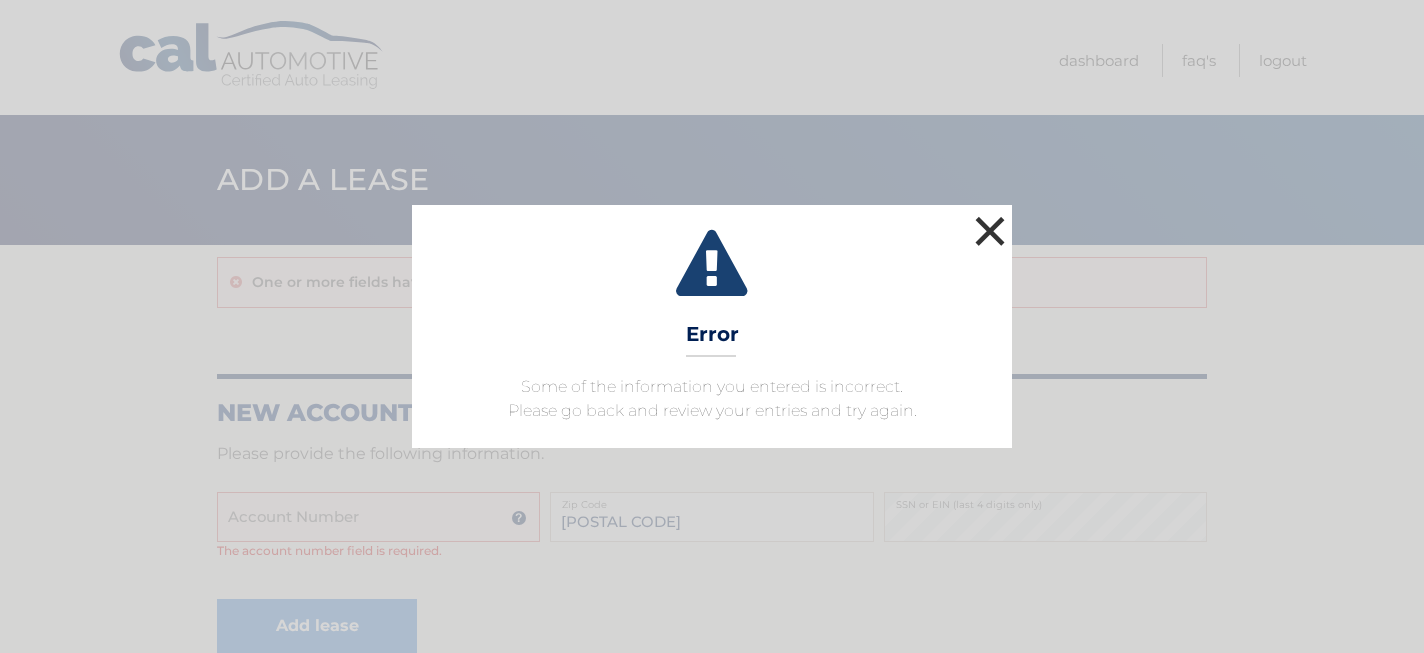 click on "×" at bounding box center (990, 231) 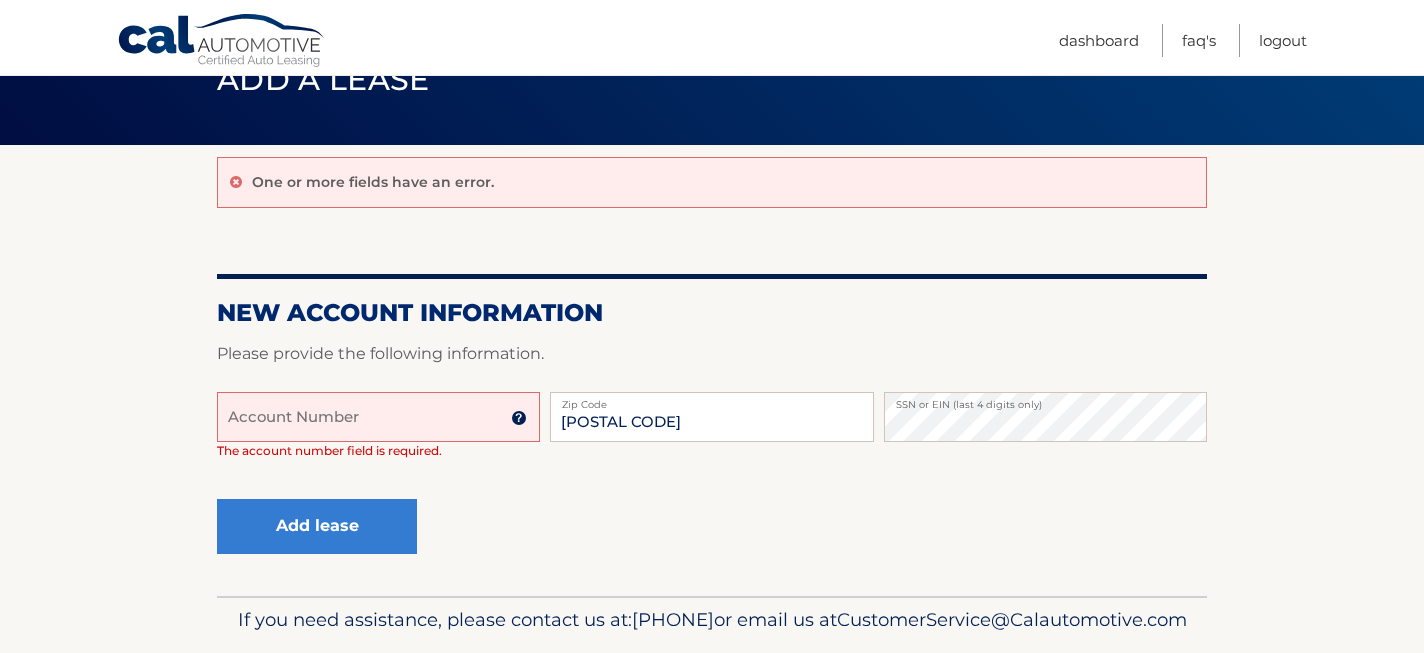scroll, scrollTop: 193, scrollLeft: 0, axis: vertical 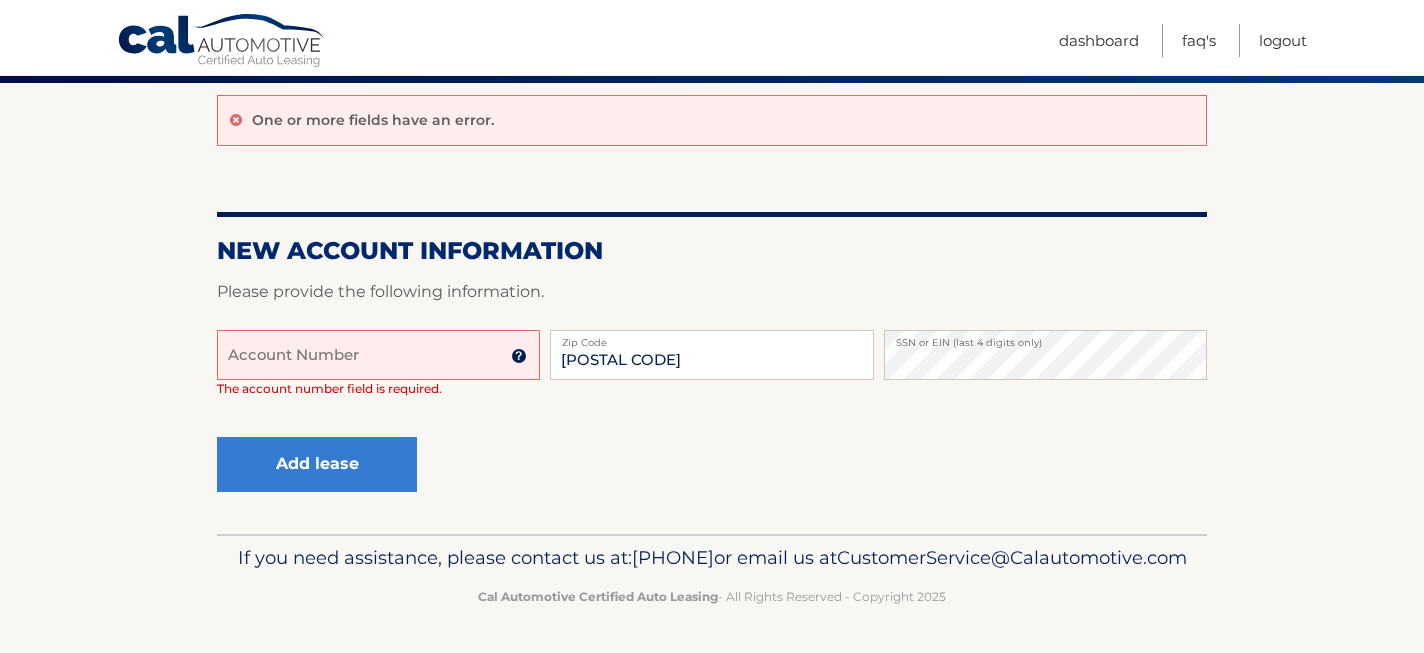 click on "Cal Automotive" at bounding box center [222, 42] 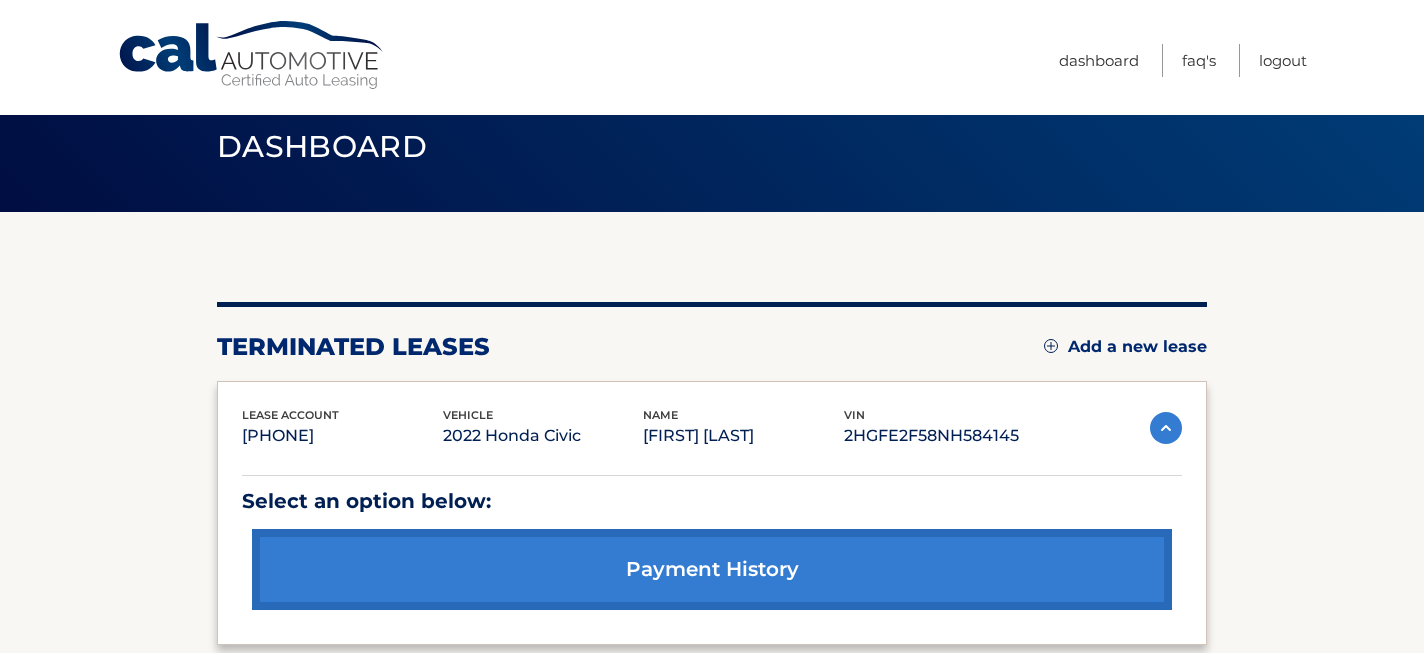 scroll, scrollTop: 46, scrollLeft: 0, axis: vertical 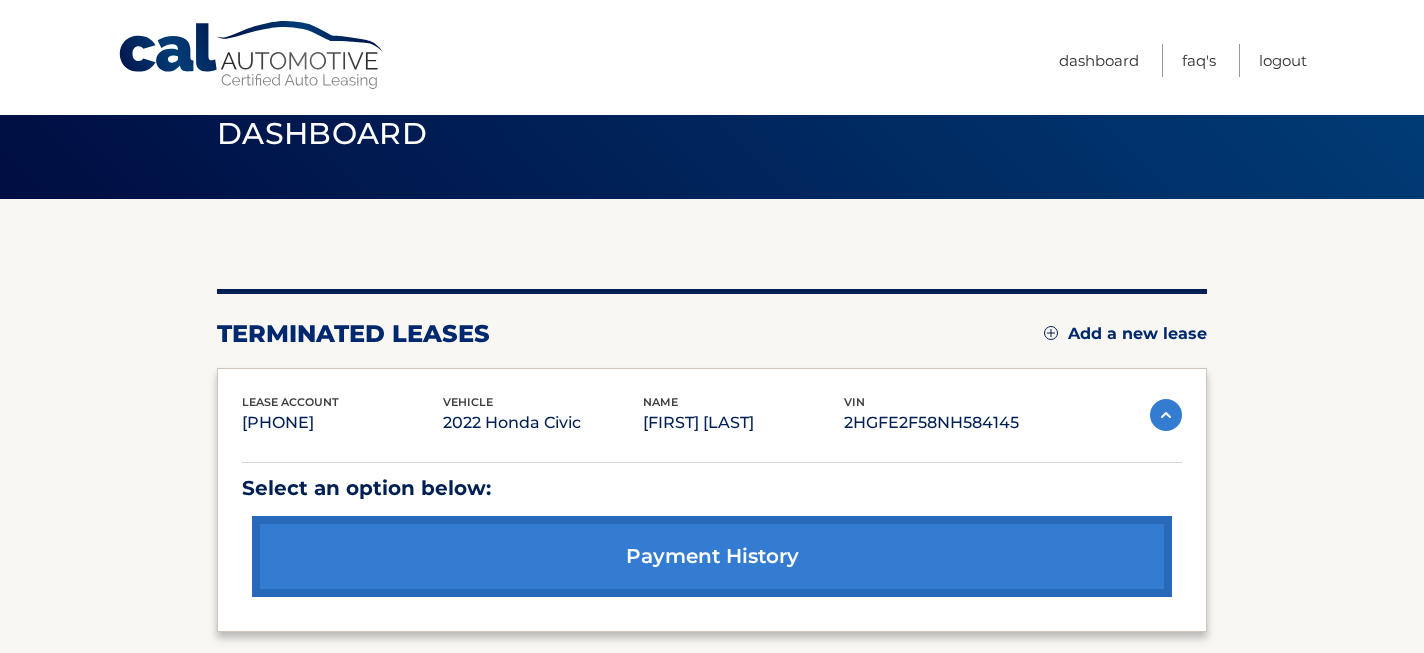 click at bounding box center [1166, 415] 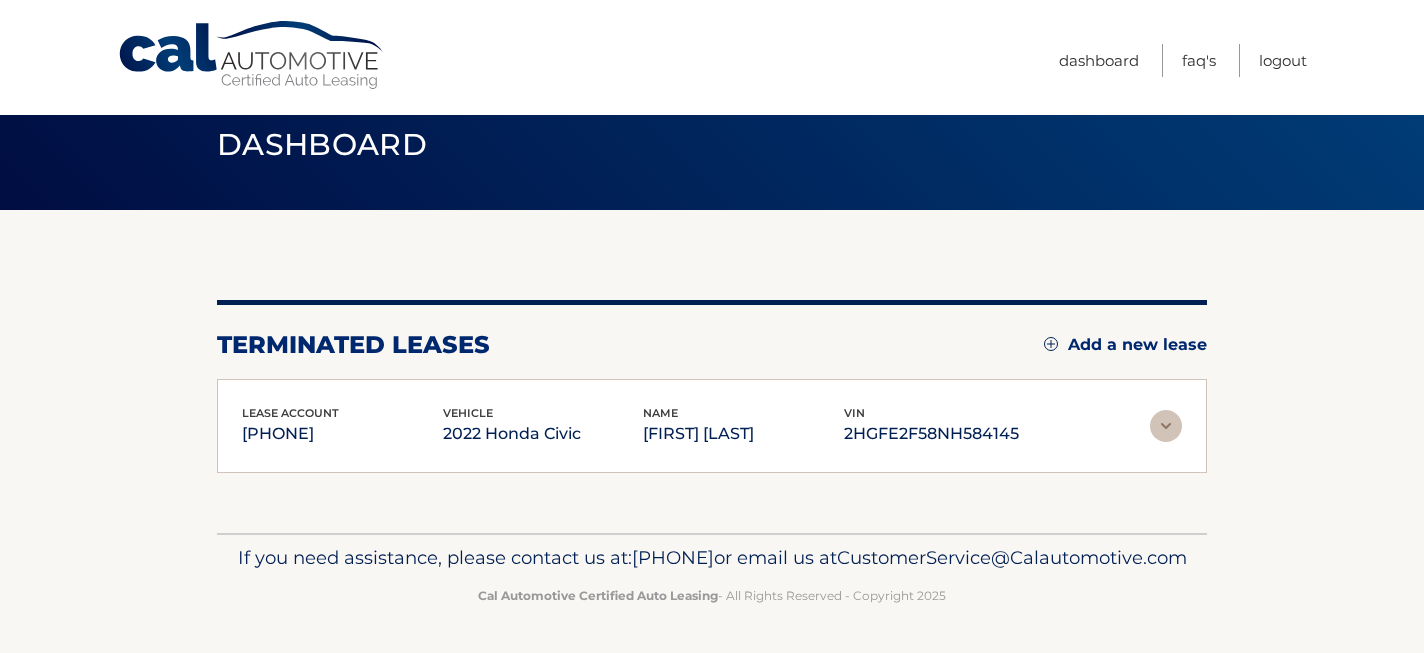 click at bounding box center (1166, 426) 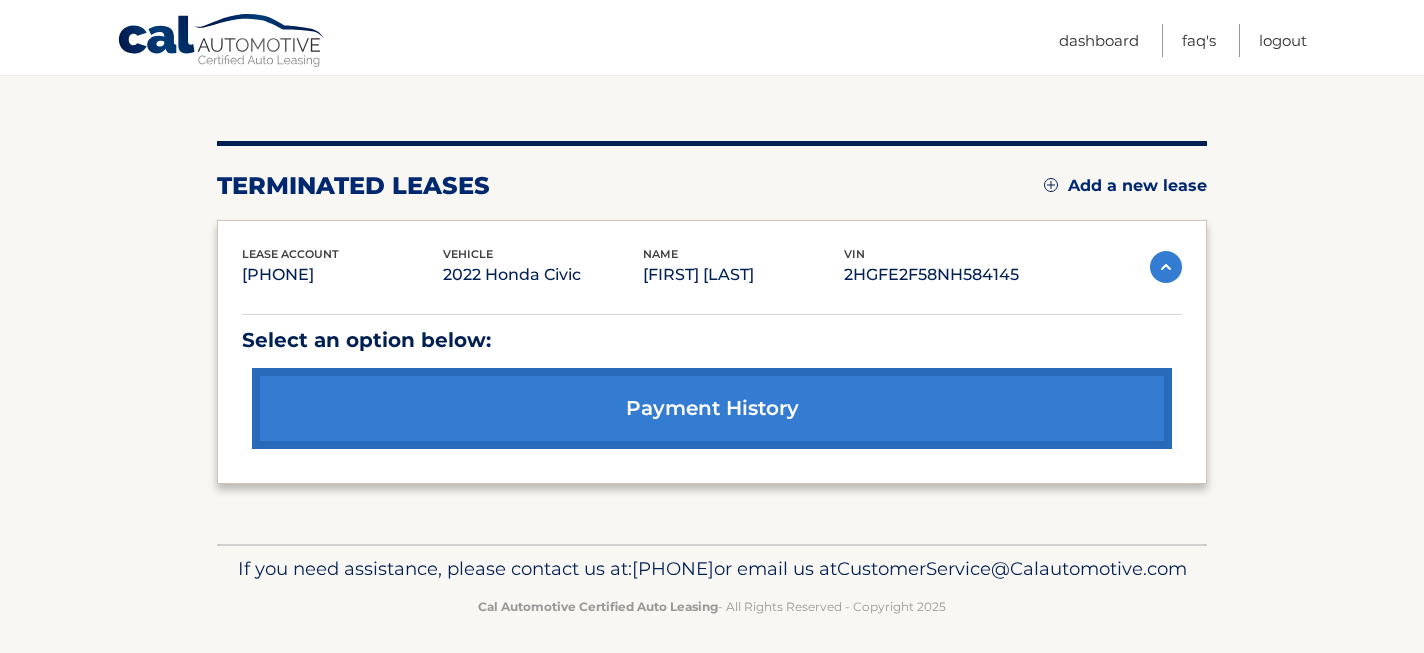 scroll, scrollTop: 236, scrollLeft: 0, axis: vertical 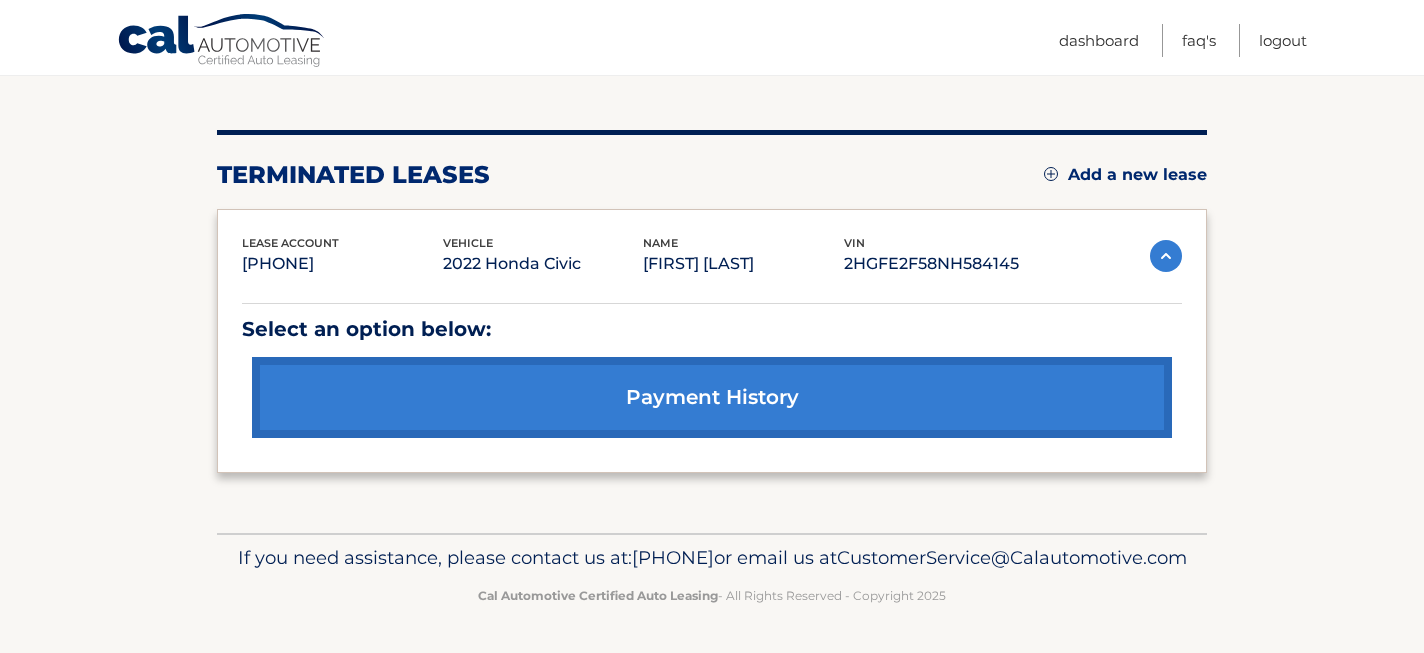 click on "payment history" at bounding box center [712, 397] 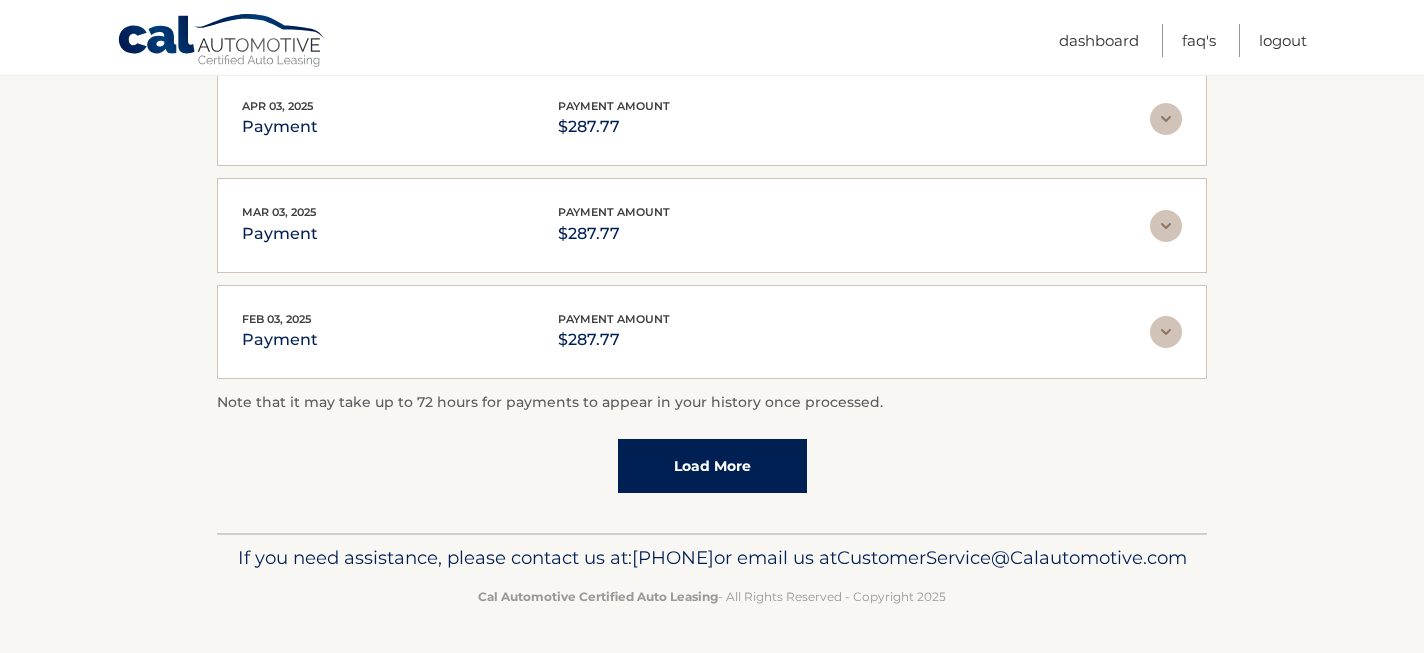 scroll, scrollTop: 658, scrollLeft: 0, axis: vertical 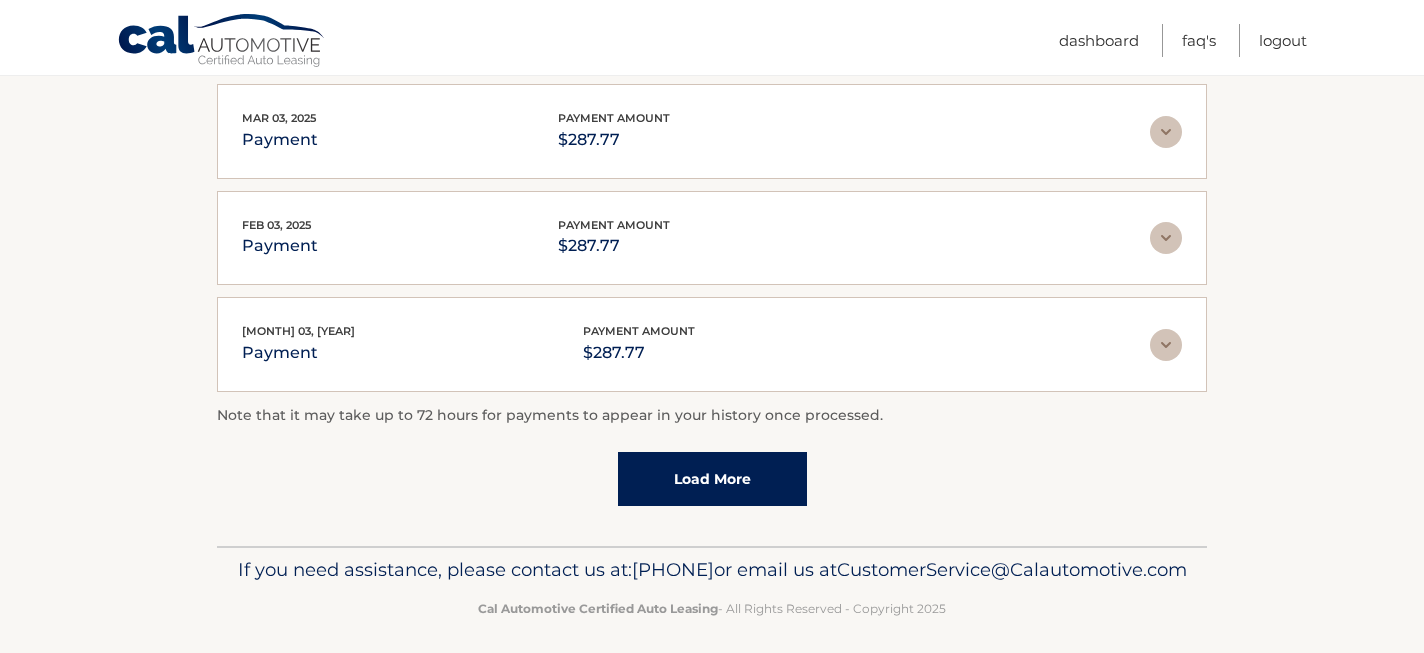 click on "Load More" at bounding box center [712, 479] 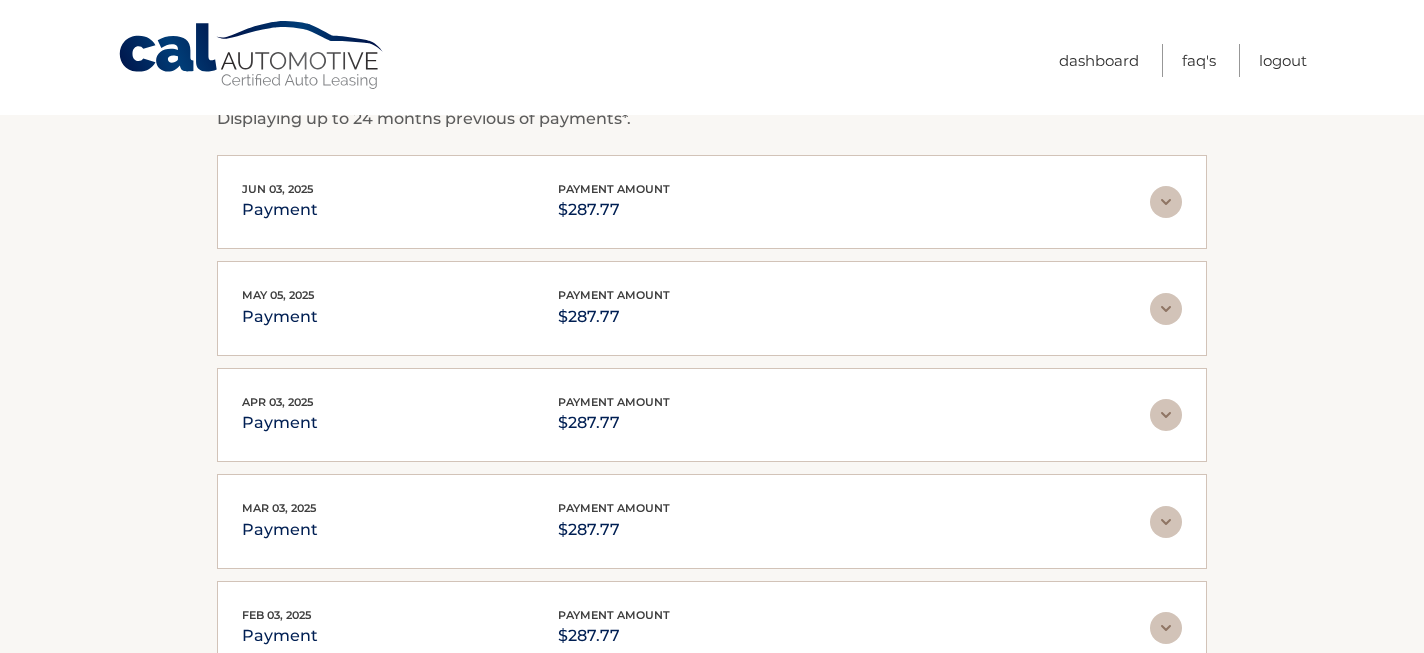 scroll, scrollTop: 0, scrollLeft: 0, axis: both 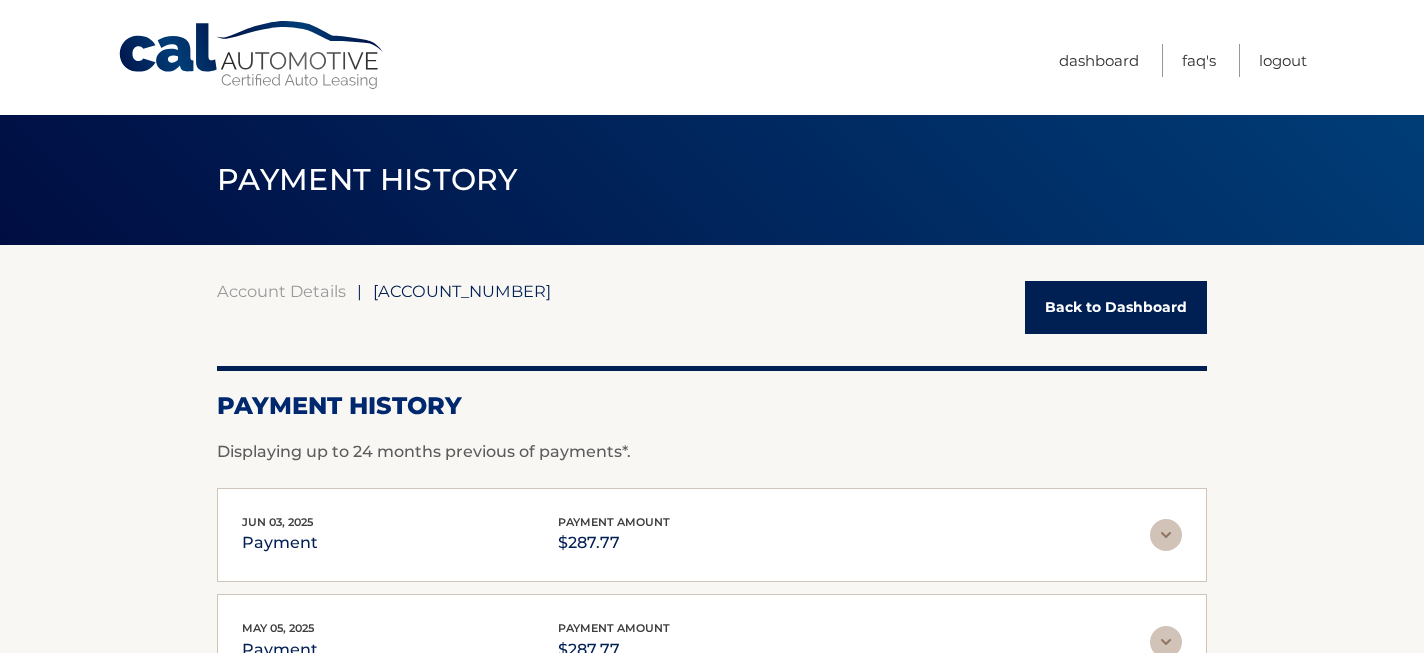 click on "Back to Dashboard" at bounding box center (1116, 307) 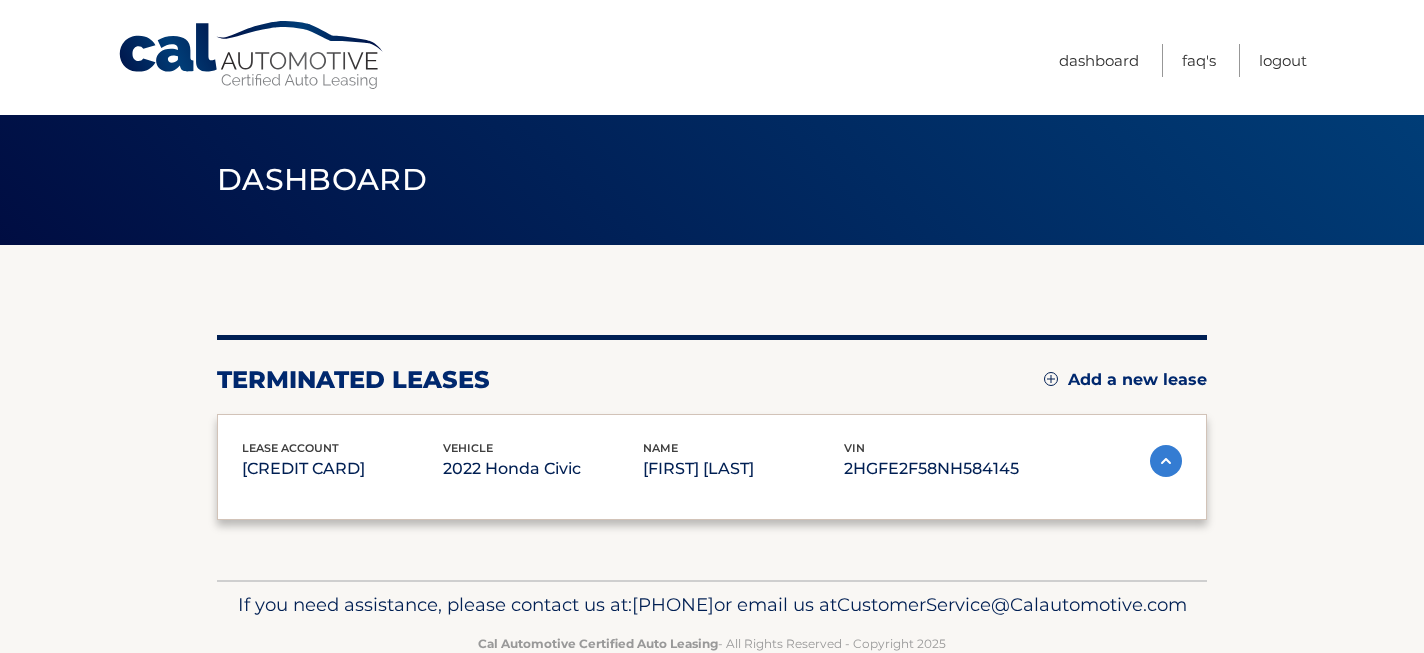 scroll, scrollTop: 0, scrollLeft: 0, axis: both 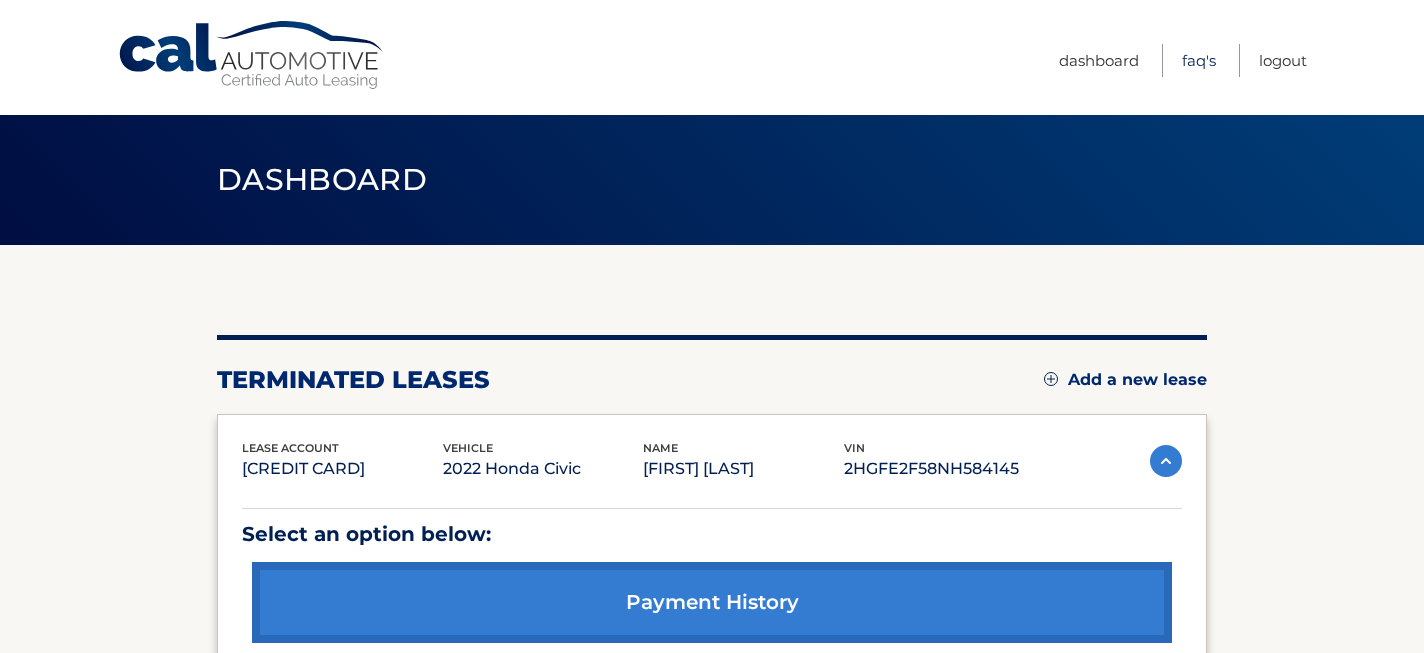 click on "FAQ's" at bounding box center [1199, 60] 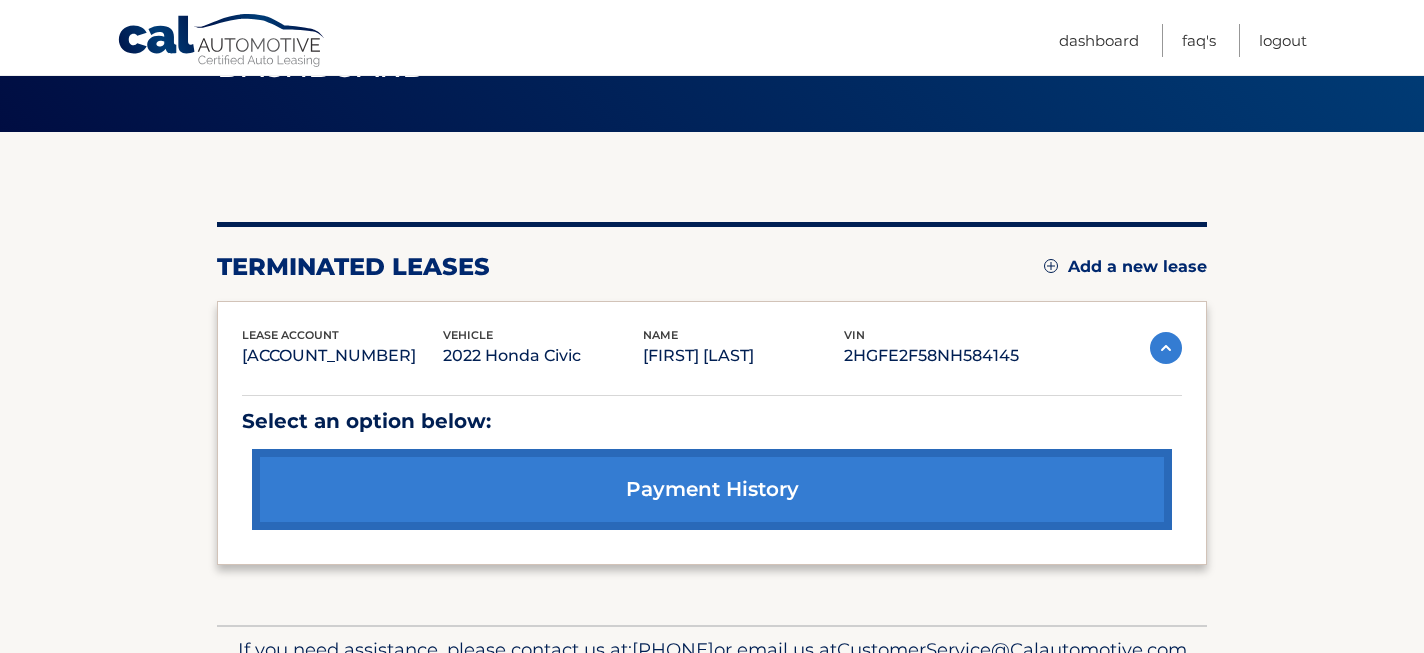 scroll, scrollTop: 123, scrollLeft: 0, axis: vertical 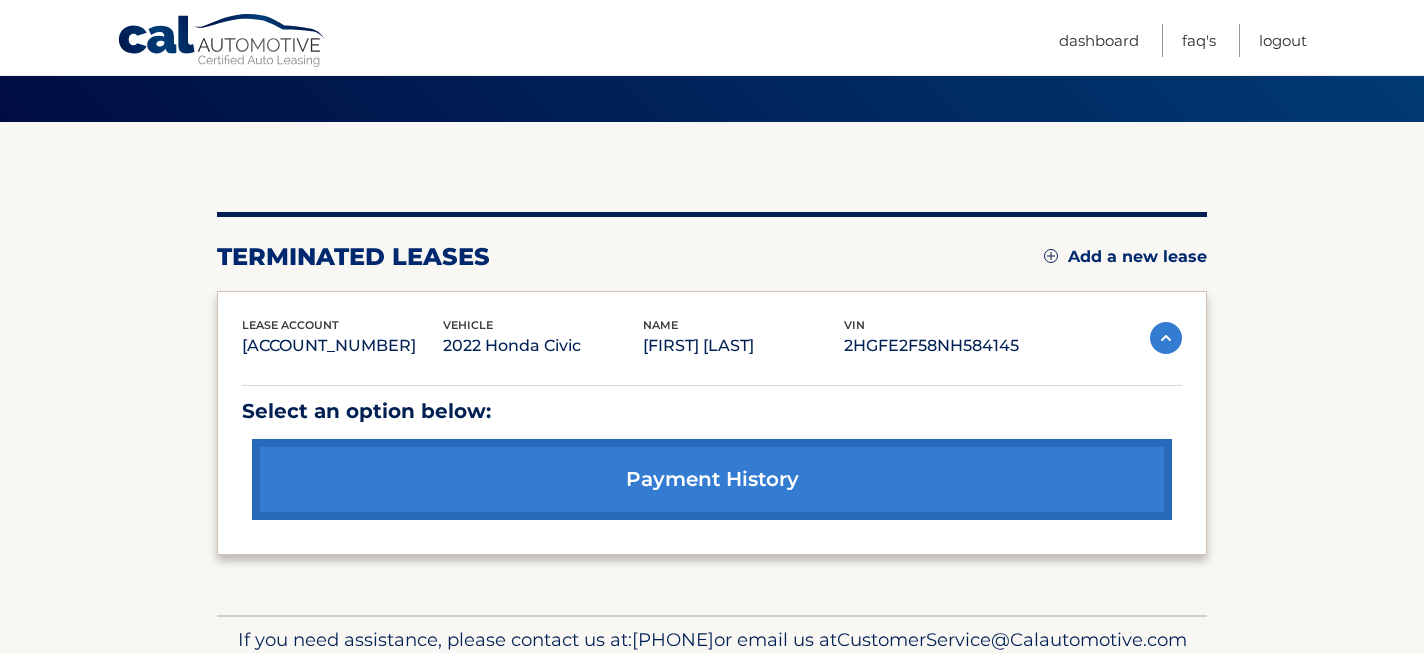 click on "2HGFE2F58NH584145" at bounding box center (944, 346) 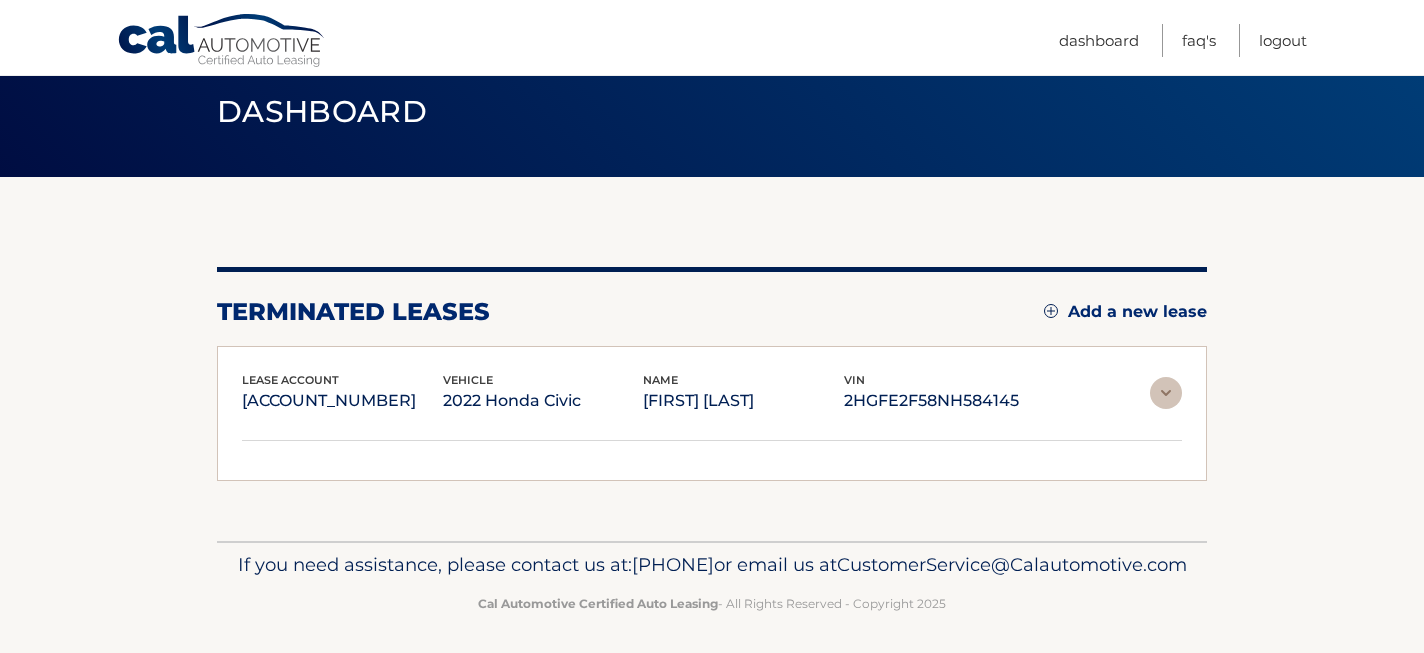 scroll, scrollTop: 66, scrollLeft: 0, axis: vertical 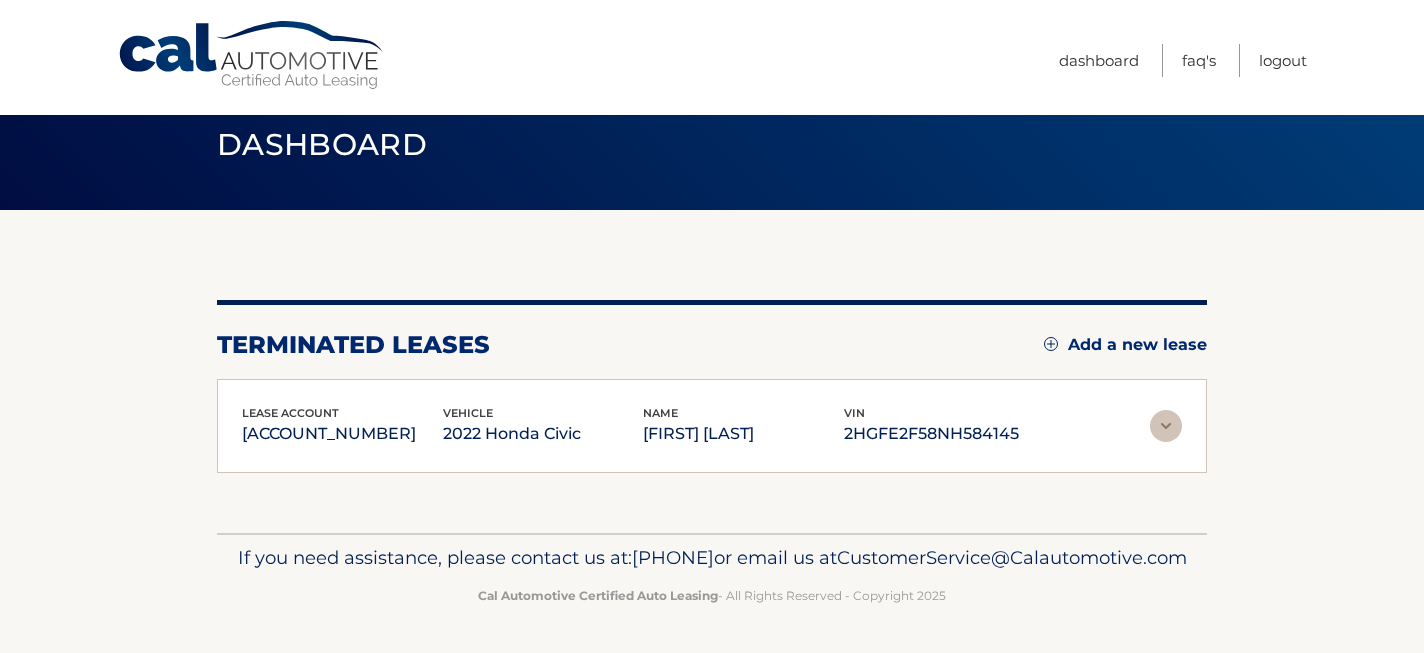 click on "[ACCOUNT_NUMBER]" at bounding box center [342, 434] 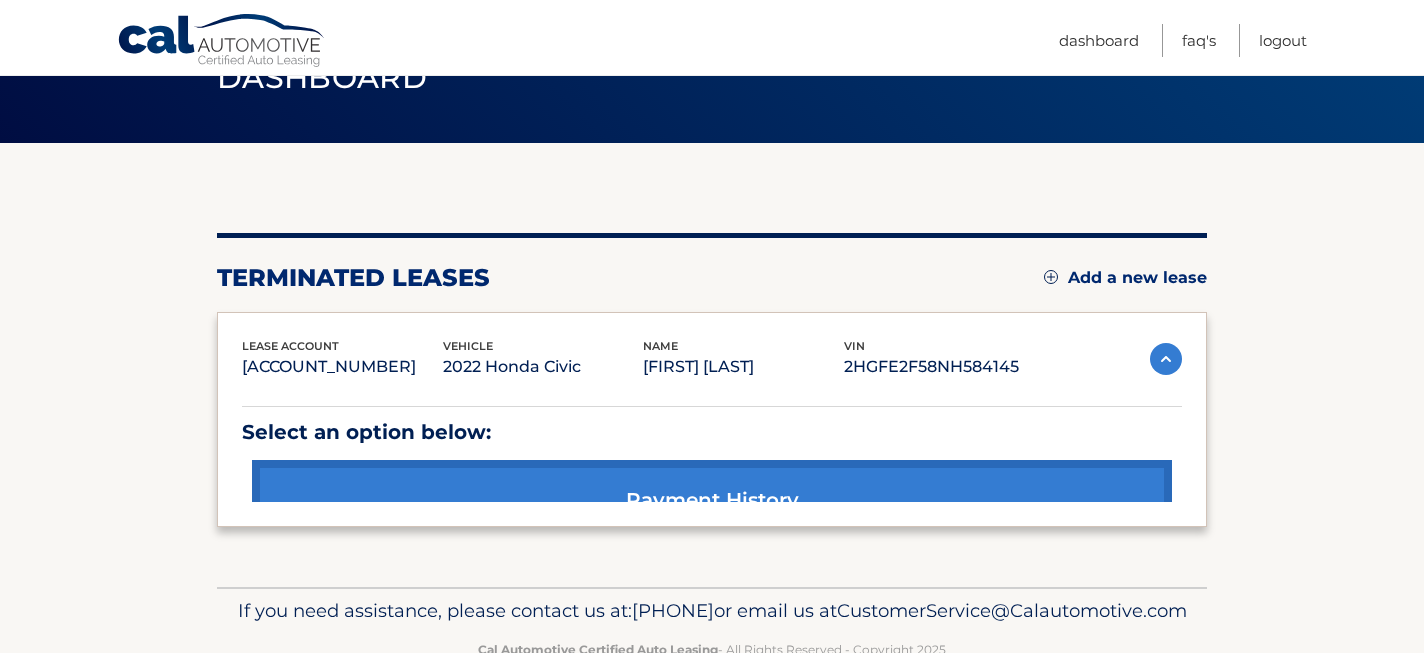scroll, scrollTop: 123, scrollLeft: 0, axis: vertical 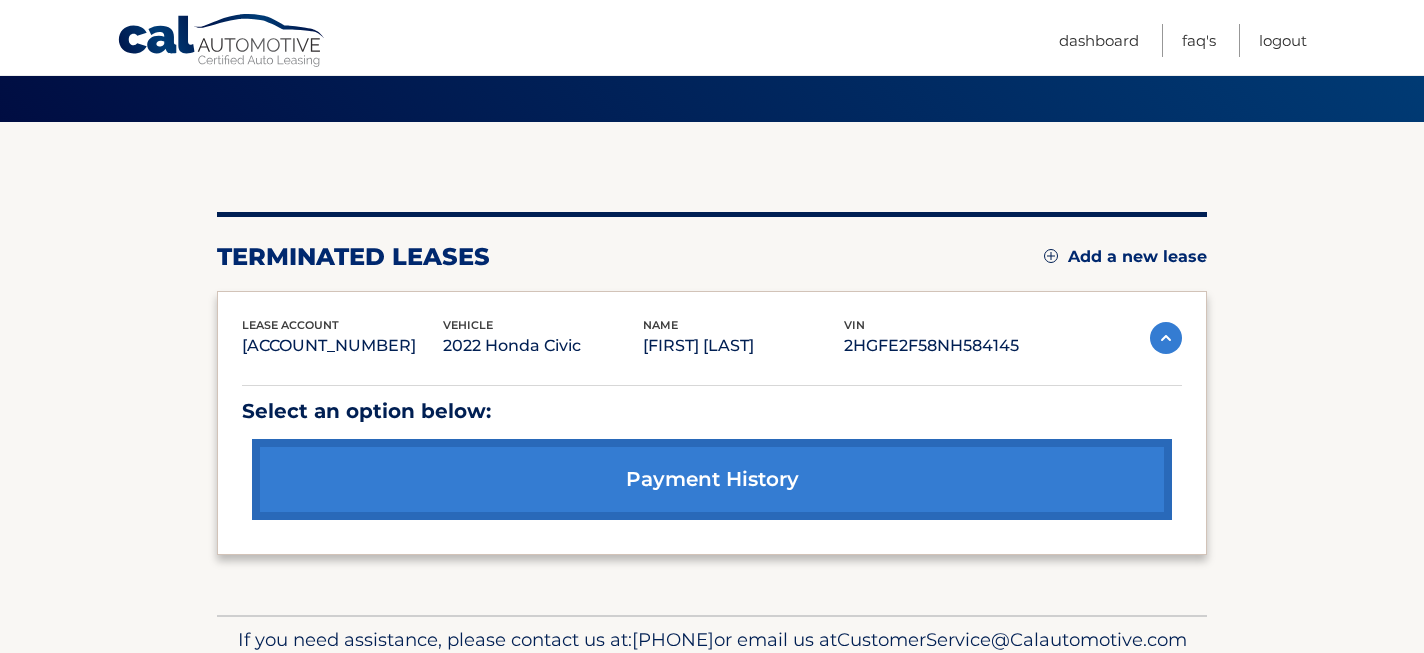 click at bounding box center [1166, 338] 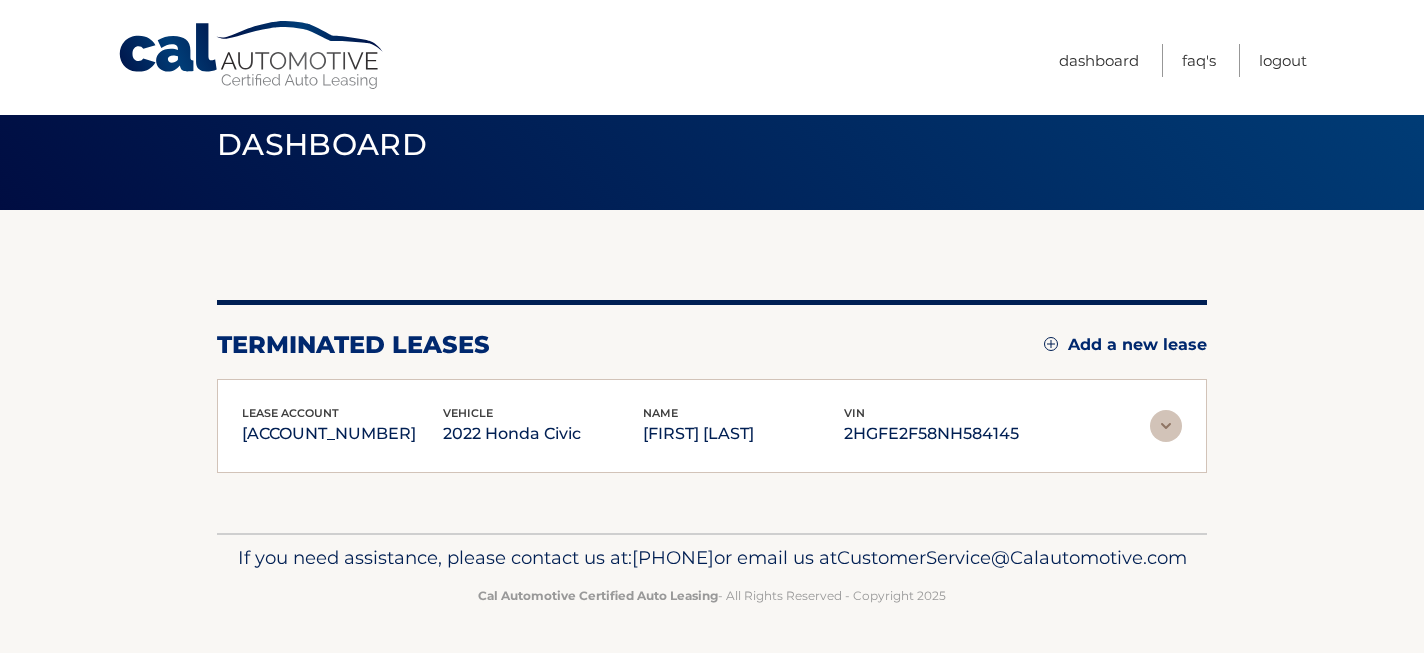 scroll, scrollTop: 66, scrollLeft: 0, axis: vertical 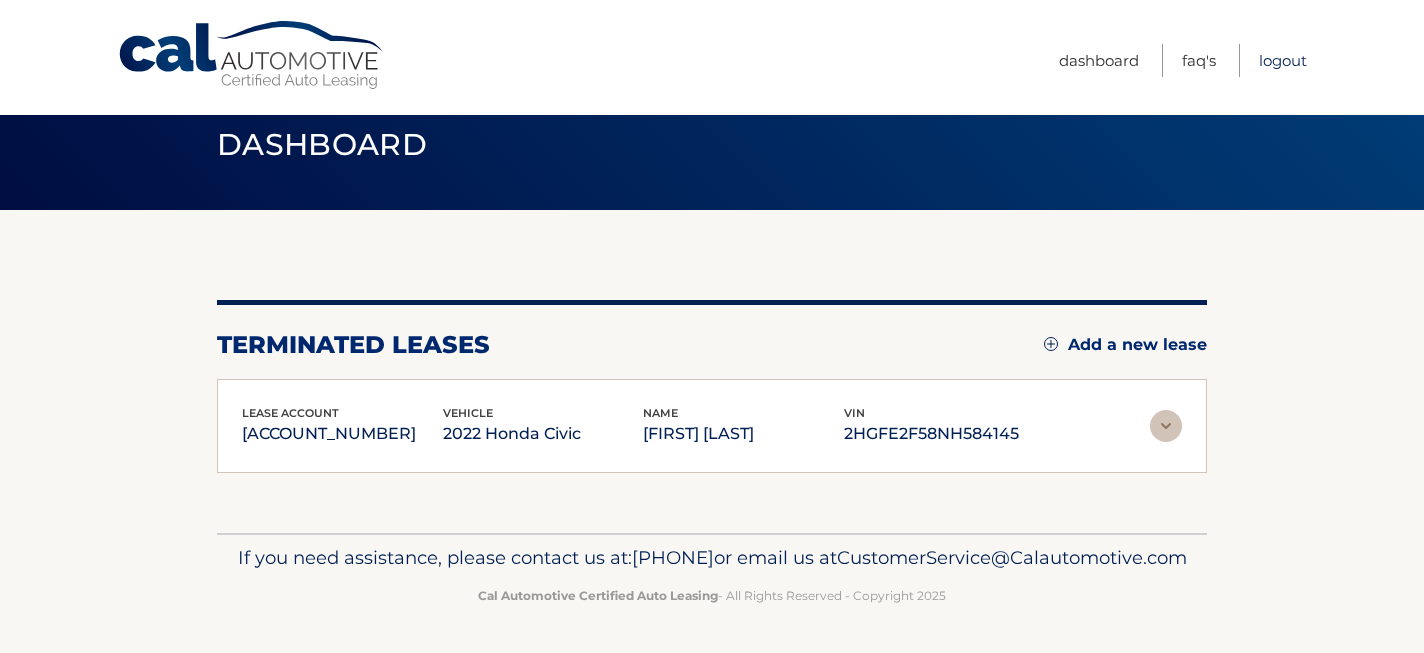 click on "Logout" at bounding box center [1283, 60] 